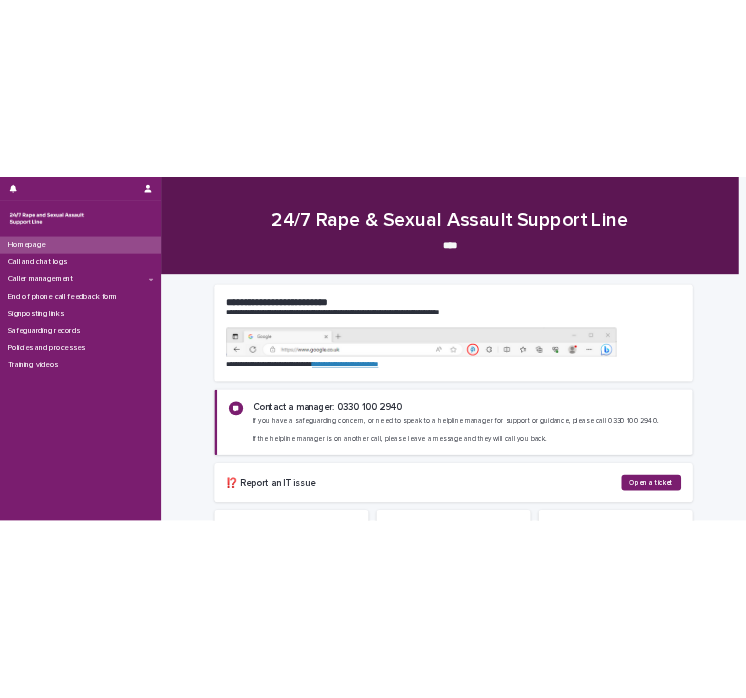 scroll, scrollTop: 0, scrollLeft: 0, axis: both 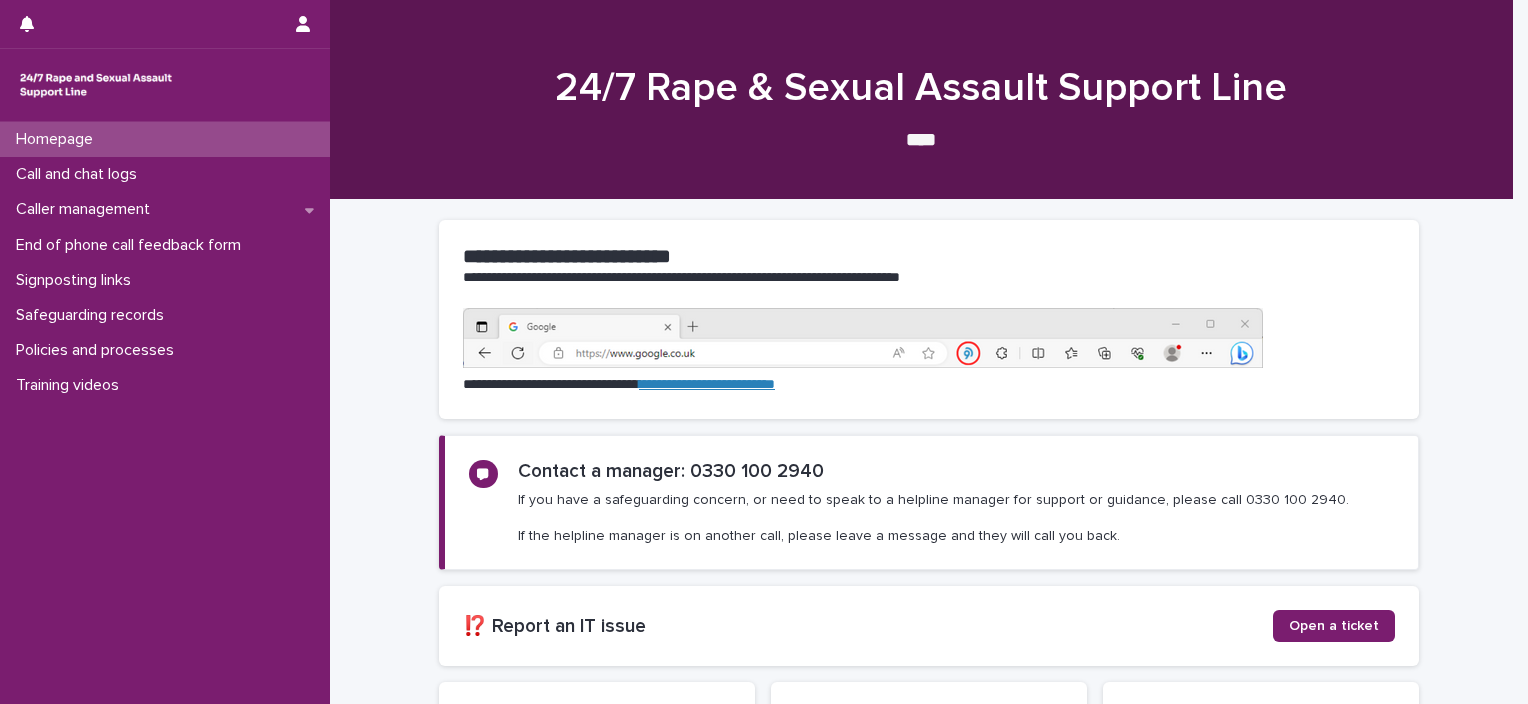 drag, startPoint x: 0, startPoint y: 0, endPoint x: 760, endPoint y: 188, distance: 782.9074 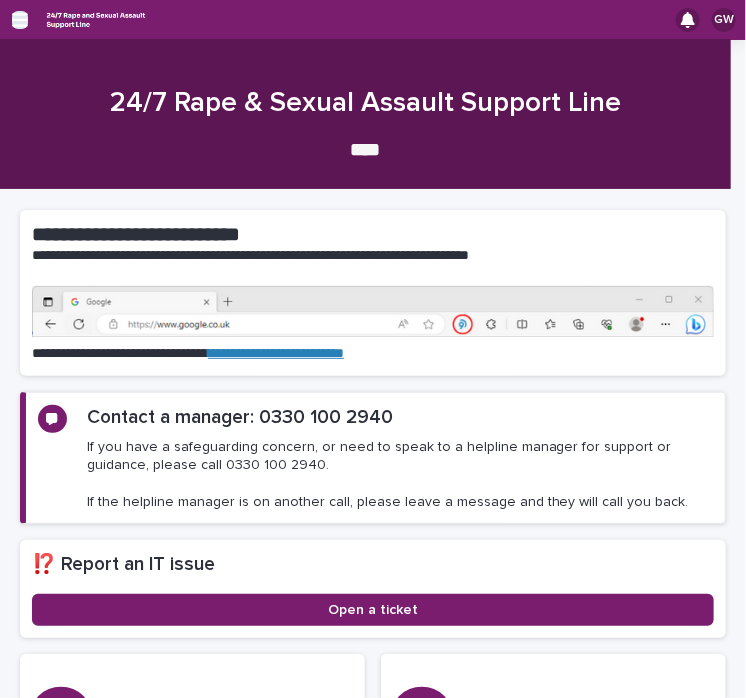 click 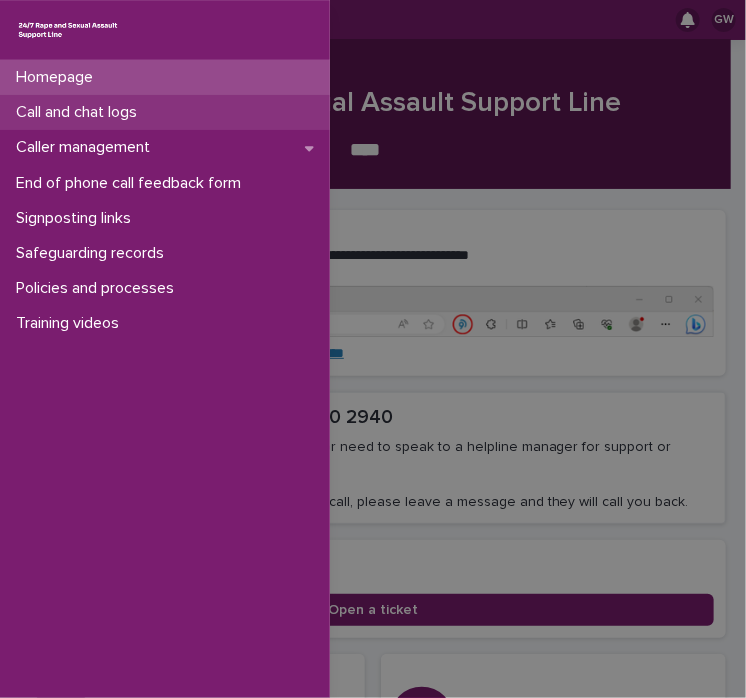 click on "Call and chat logs" at bounding box center (80, 112) 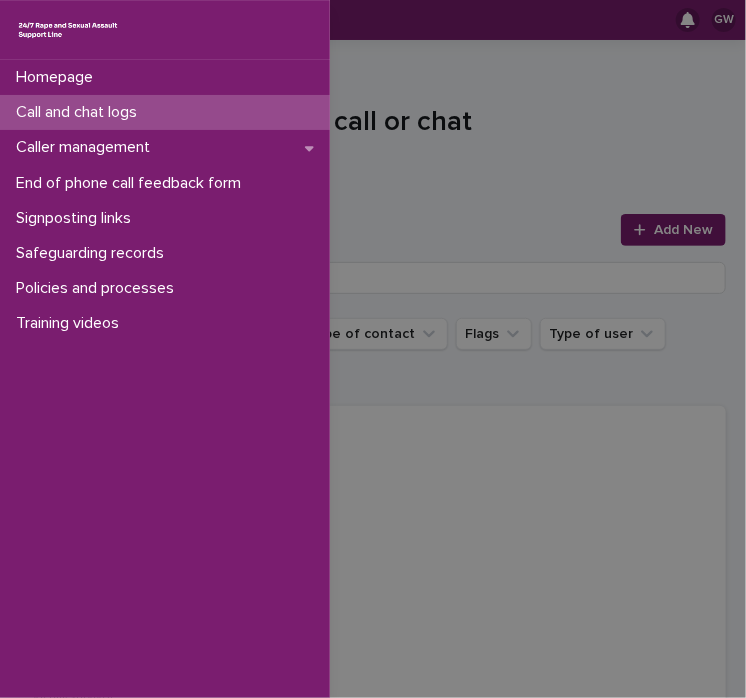 drag, startPoint x: 623, startPoint y: 233, endPoint x: 632, endPoint y: 178, distance: 55.7315 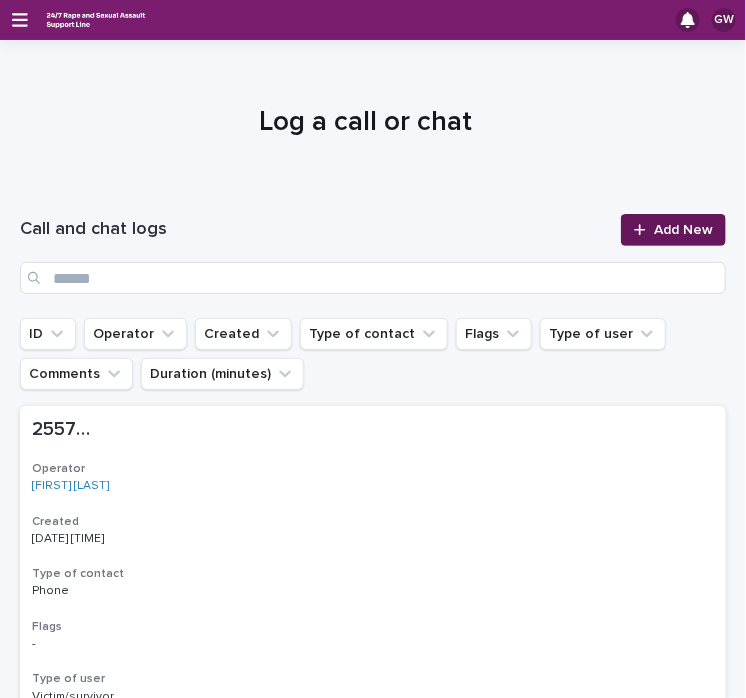 click 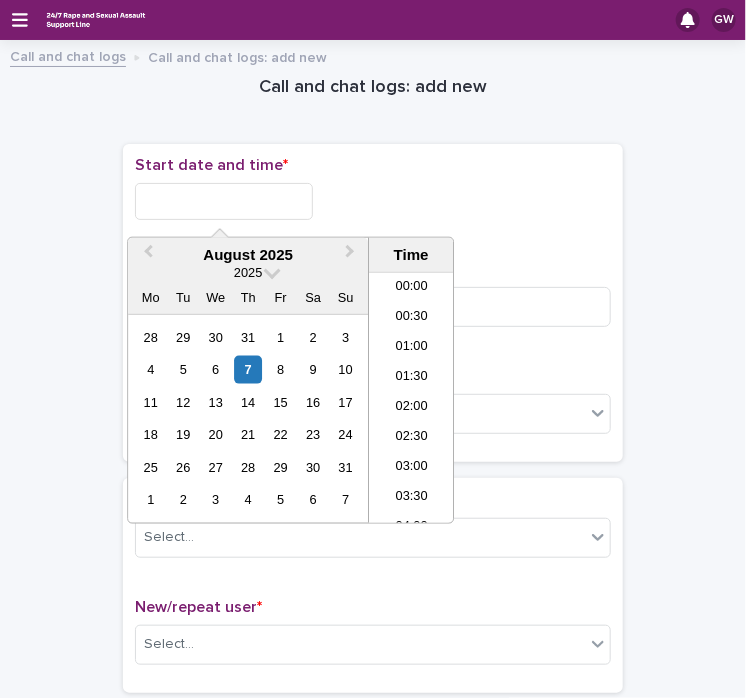 click at bounding box center [224, 201] 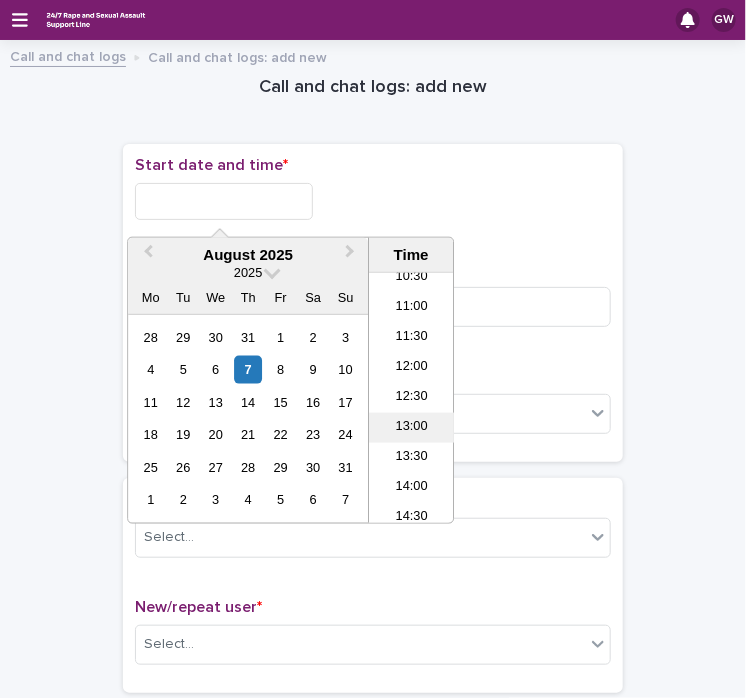 click on "13:00" at bounding box center [411, 428] 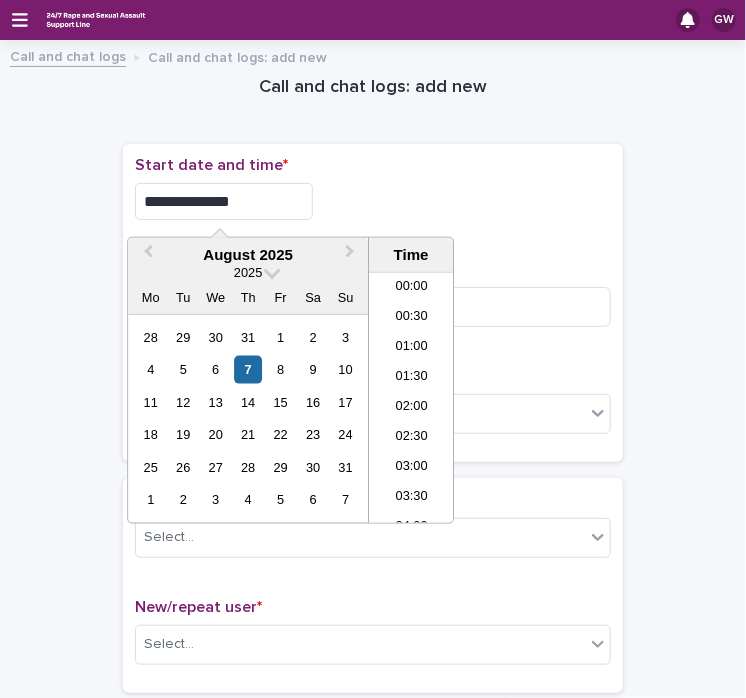 scroll, scrollTop: 670, scrollLeft: 0, axis: vertical 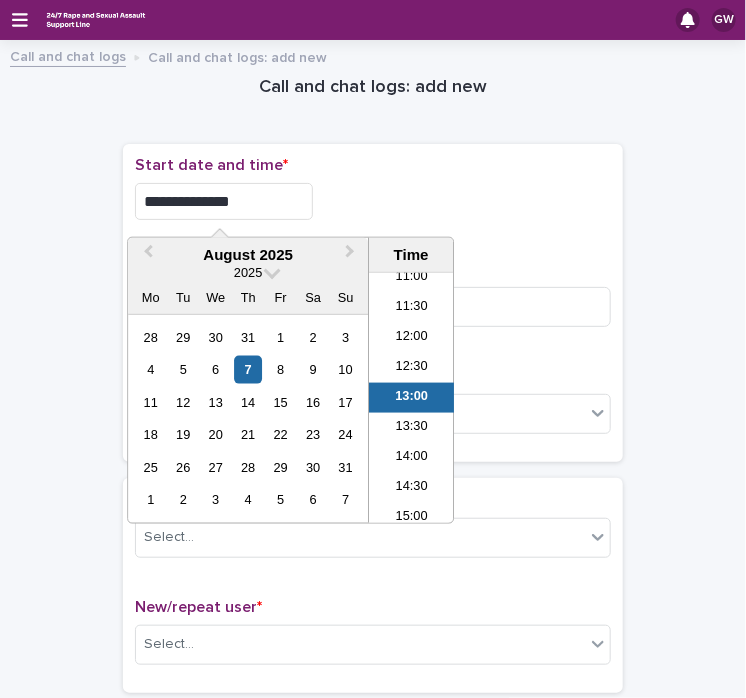 click on "**********" at bounding box center [224, 201] 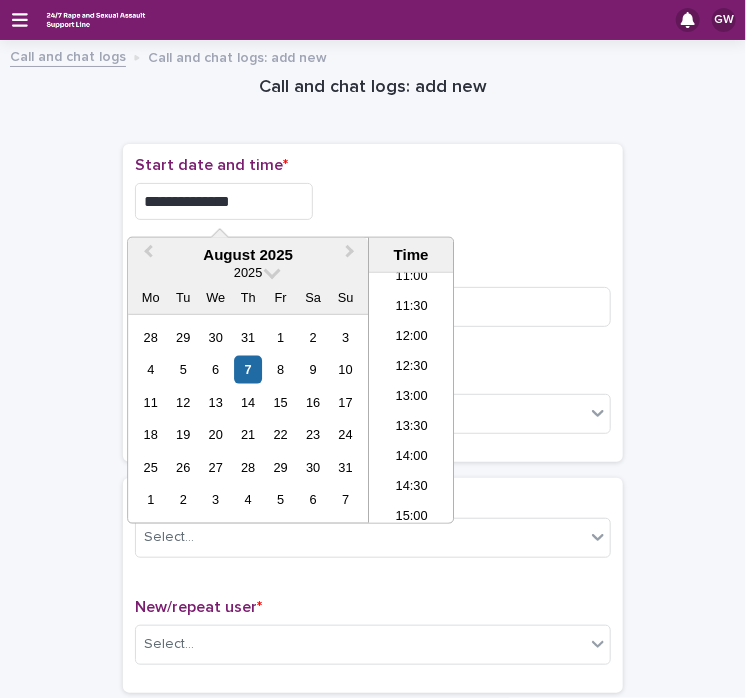 type on "**********" 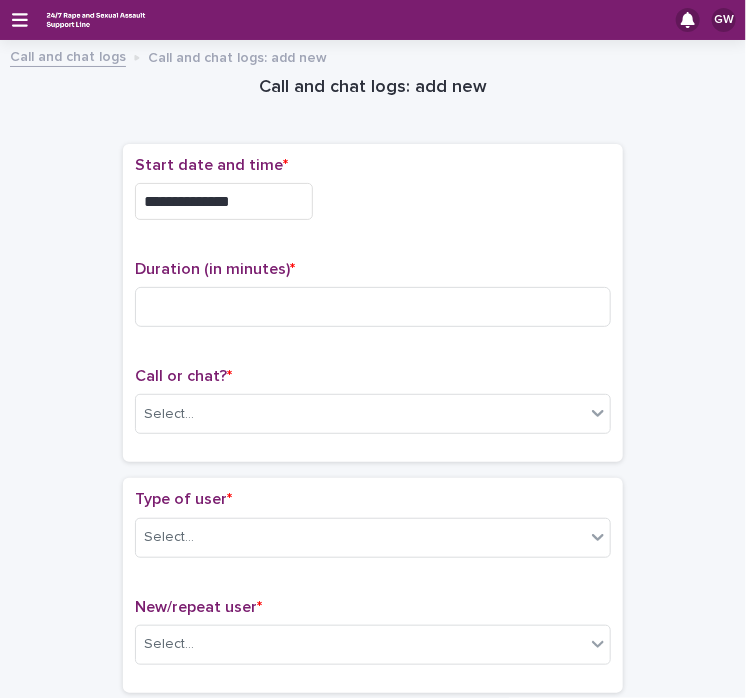 click on "**********" at bounding box center (373, 1065) 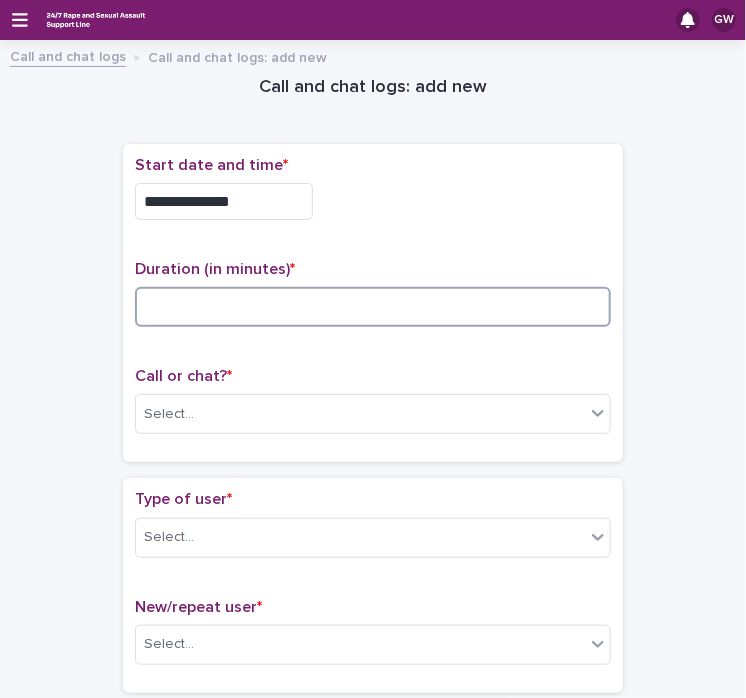 click at bounding box center (373, 307) 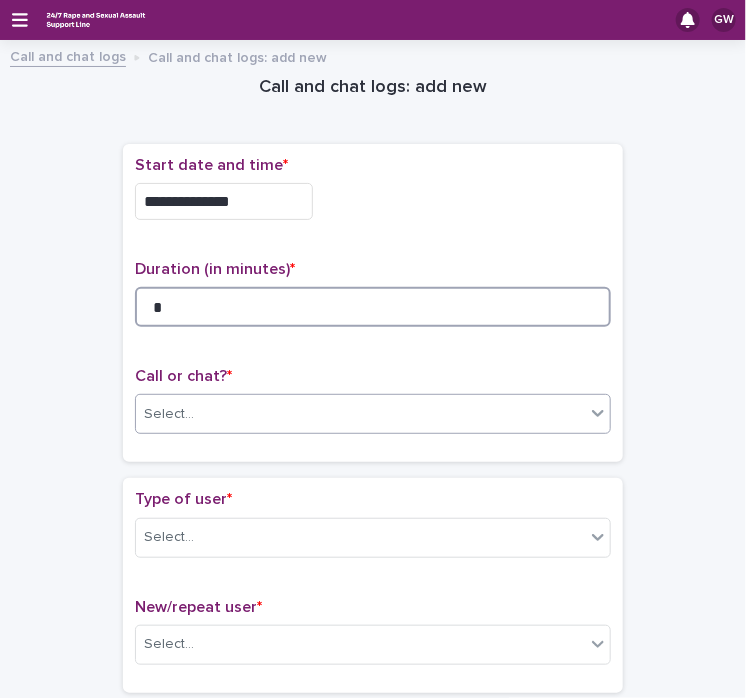 type on "*" 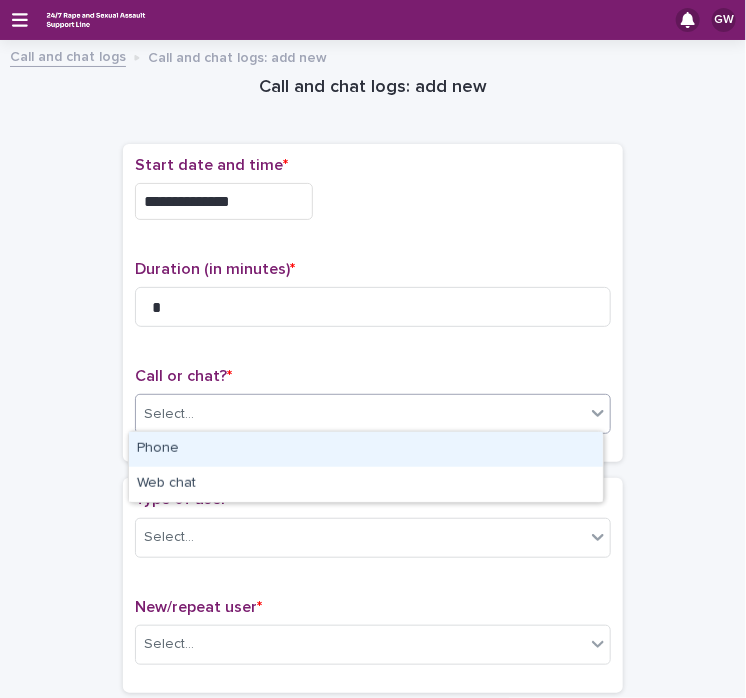 click on "Select..." at bounding box center (360, 414) 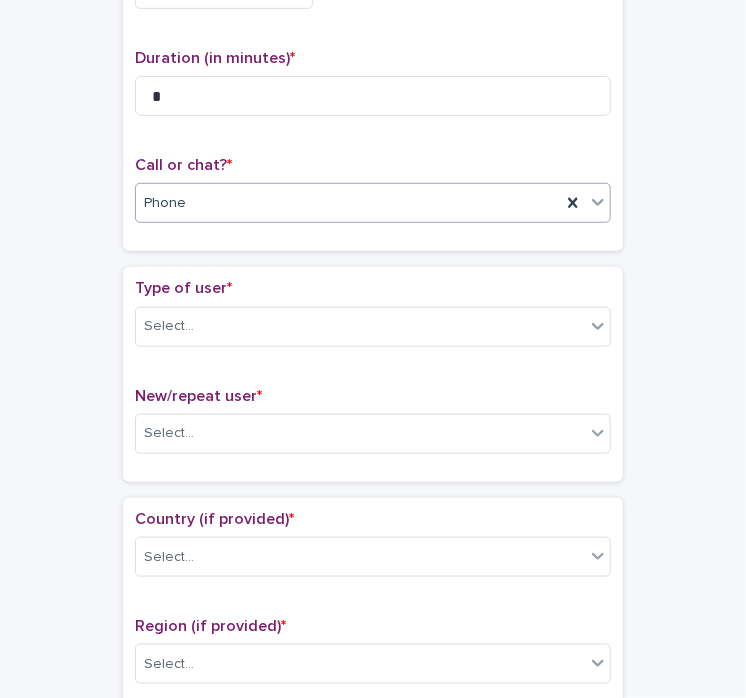 scroll, scrollTop: 212, scrollLeft: 0, axis: vertical 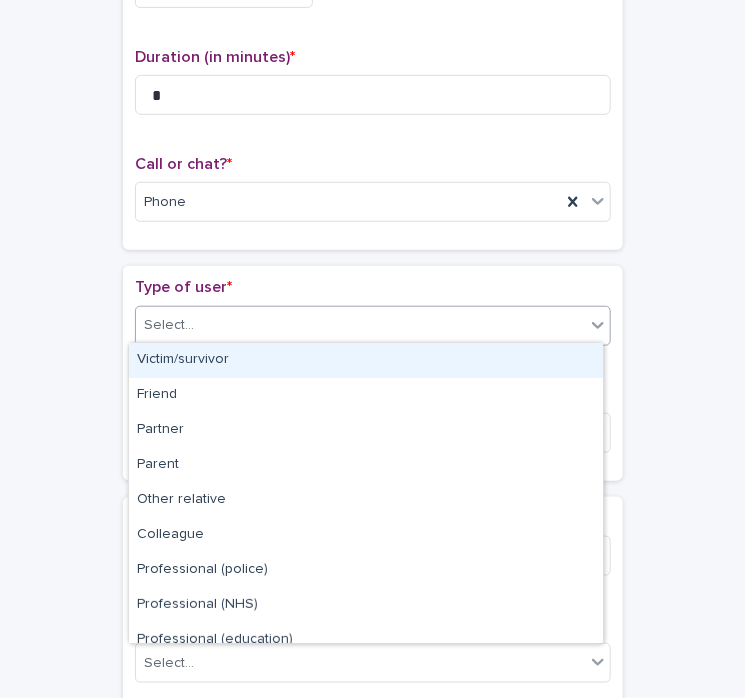 click on "Select..." at bounding box center (360, 325) 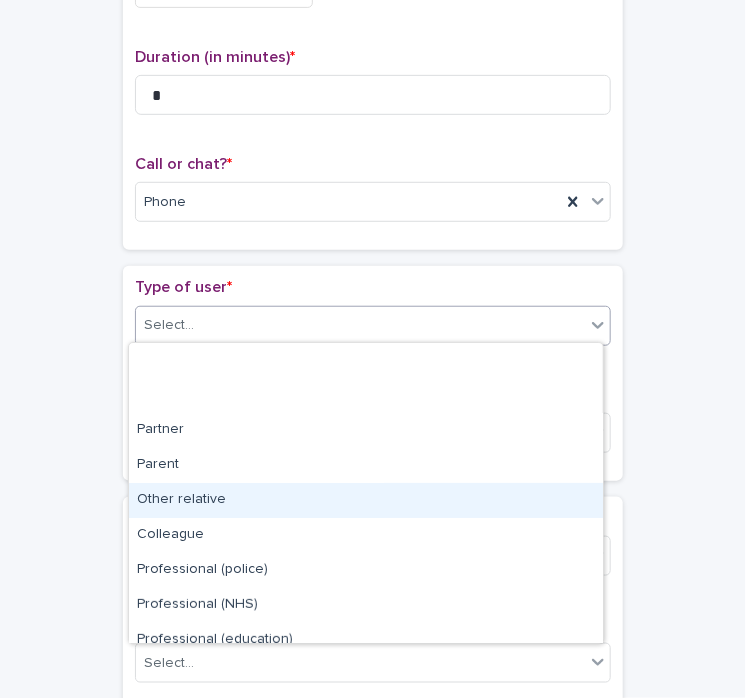 scroll, scrollTop: 224, scrollLeft: 0, axis: vertical 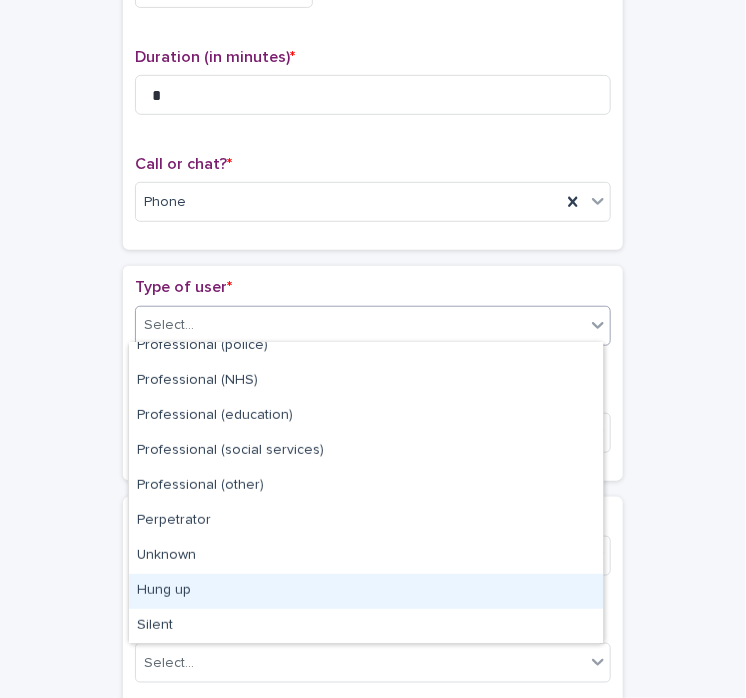 click on "Hung up" at bounding box center [366, 591] 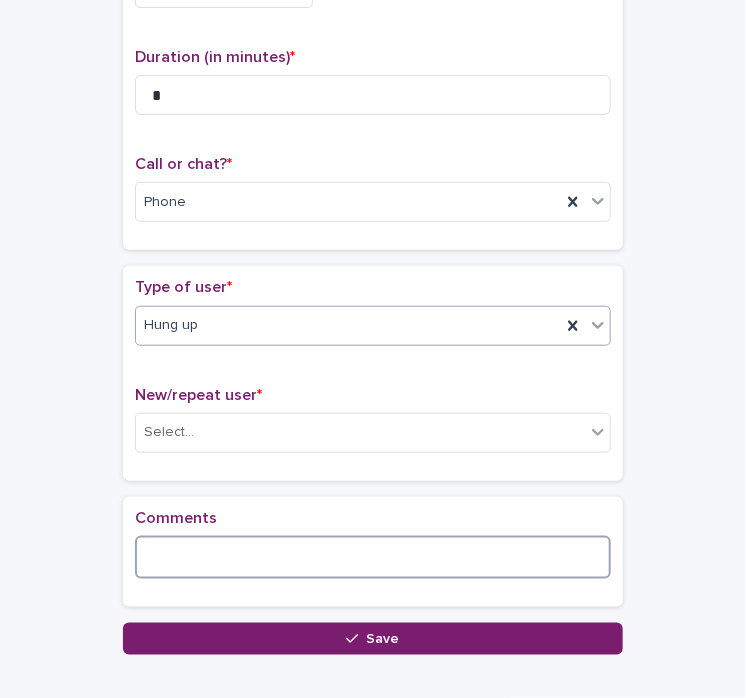 click at bounding box center [373, 557] 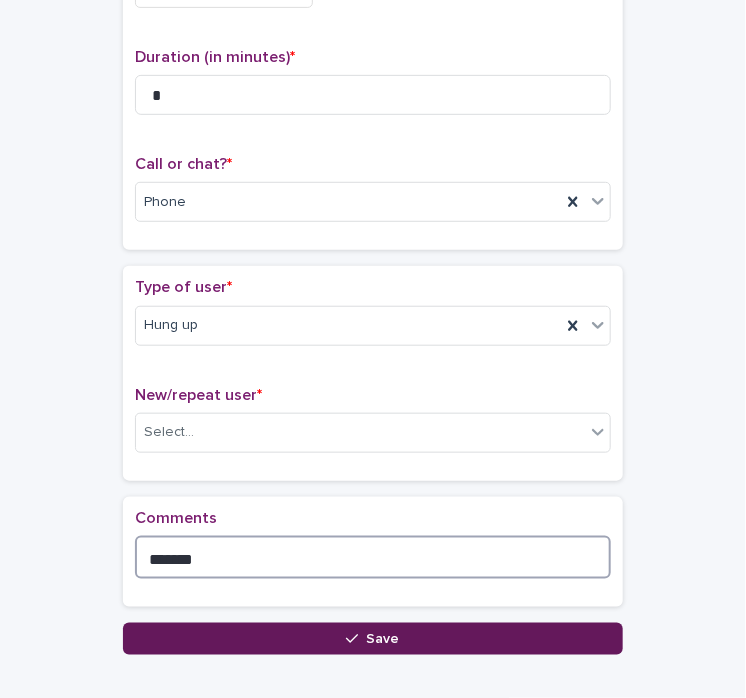 type on "*******" 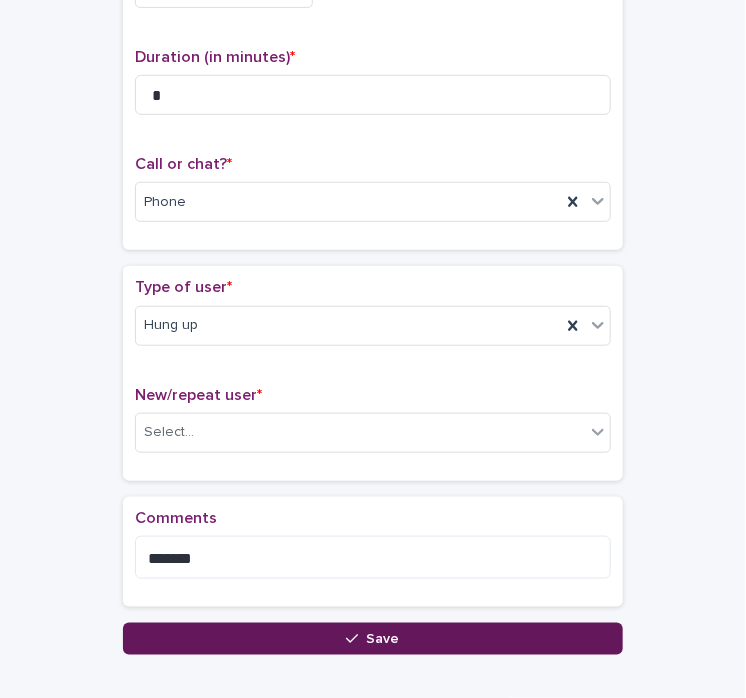 click on "Save" at bounding box center (373, 639) 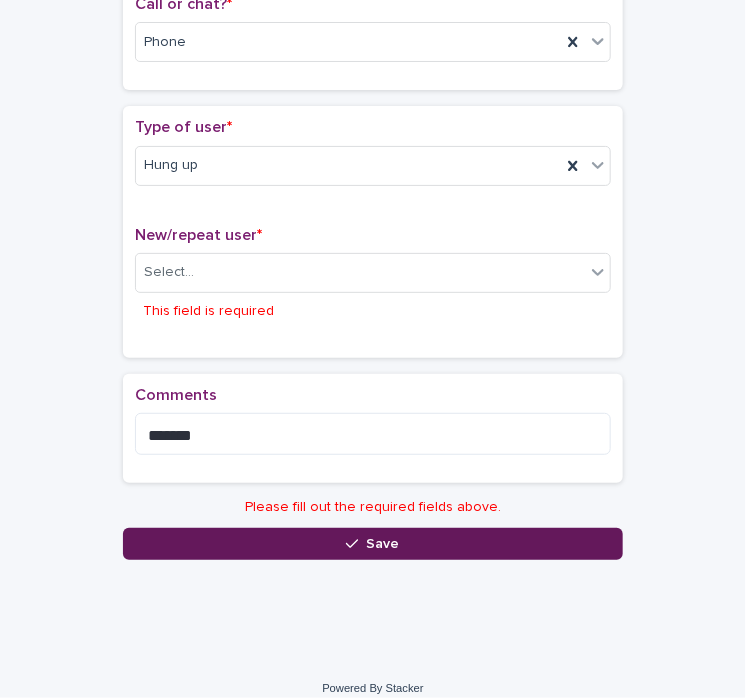 scroll, scrollTop: 372, scrollLeft: 0, axis: vertical 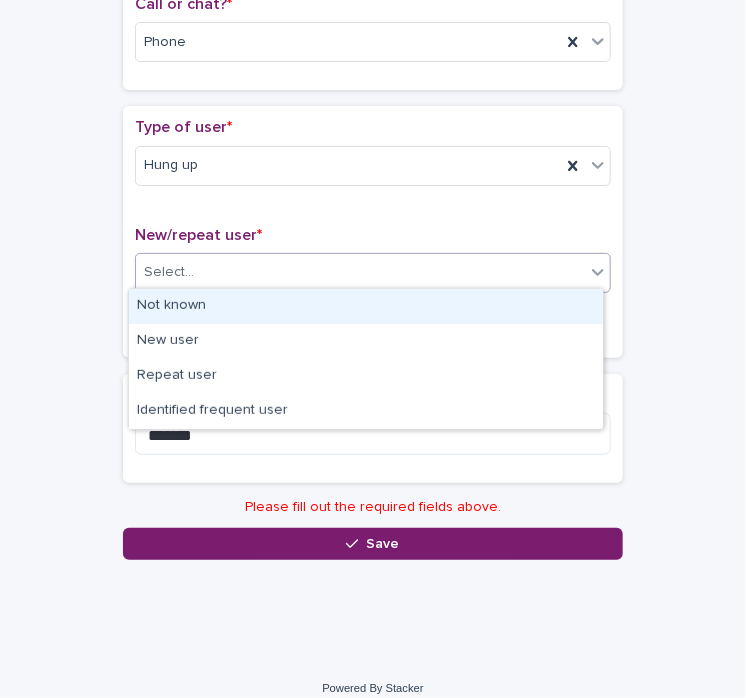click on "Select..." at bounding box center [360, 272] 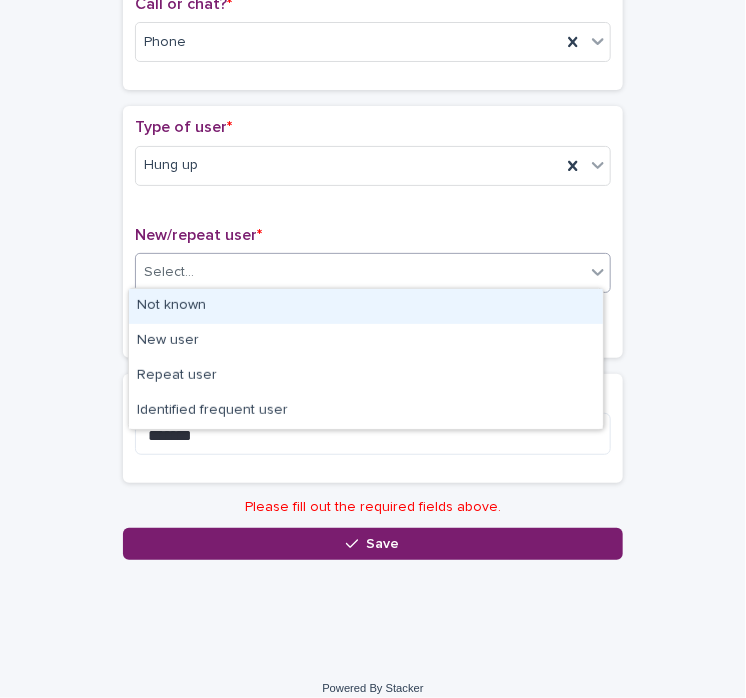 click on "Not known" at bounding box center (366, 306) 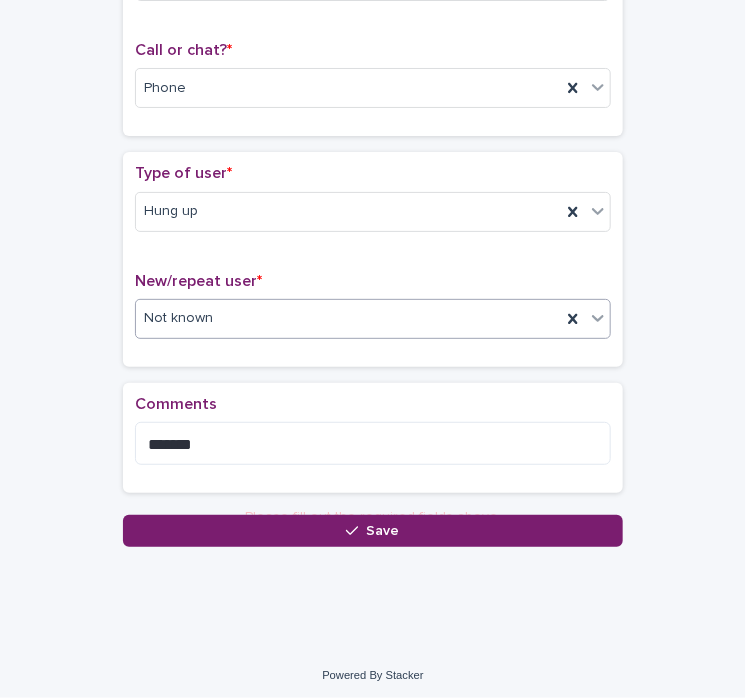 scroll, scrollTop: 321, scrollLeft: 0, axis: vertical 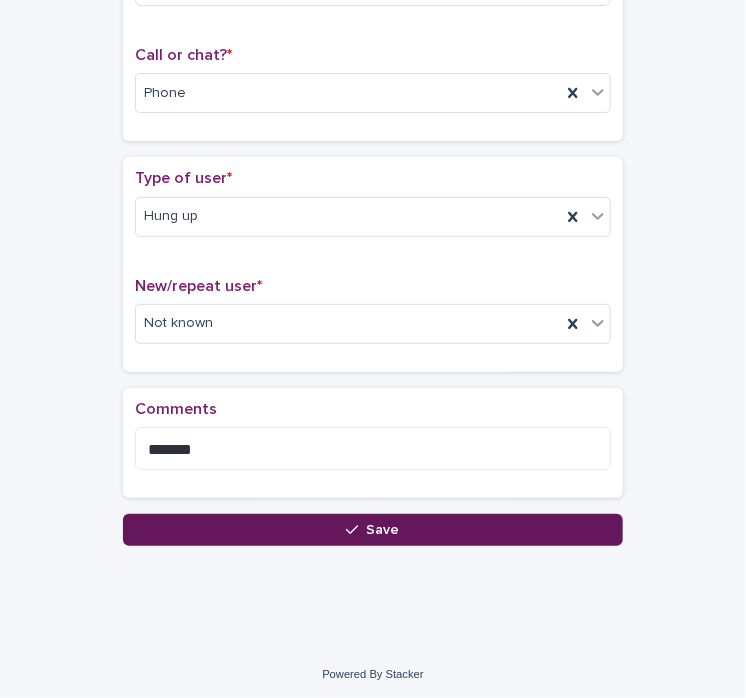 click on "Save" at bounding box center (373, 530) 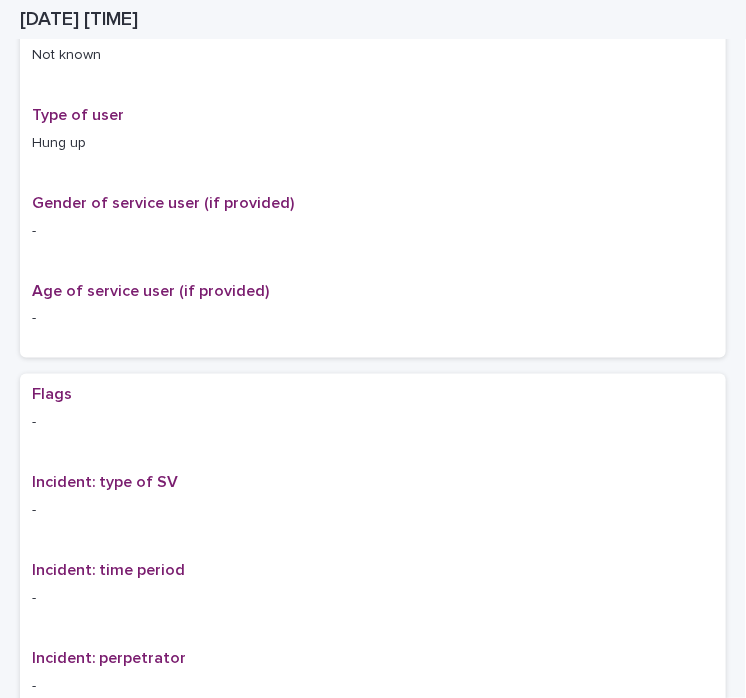 scroll, scrollTop: 0, scrollLeft: 0, axis: both 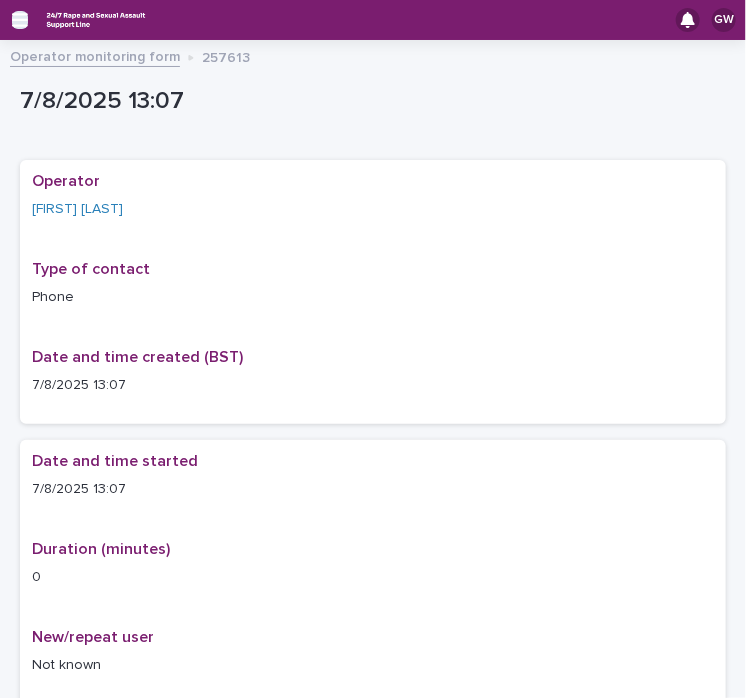 click 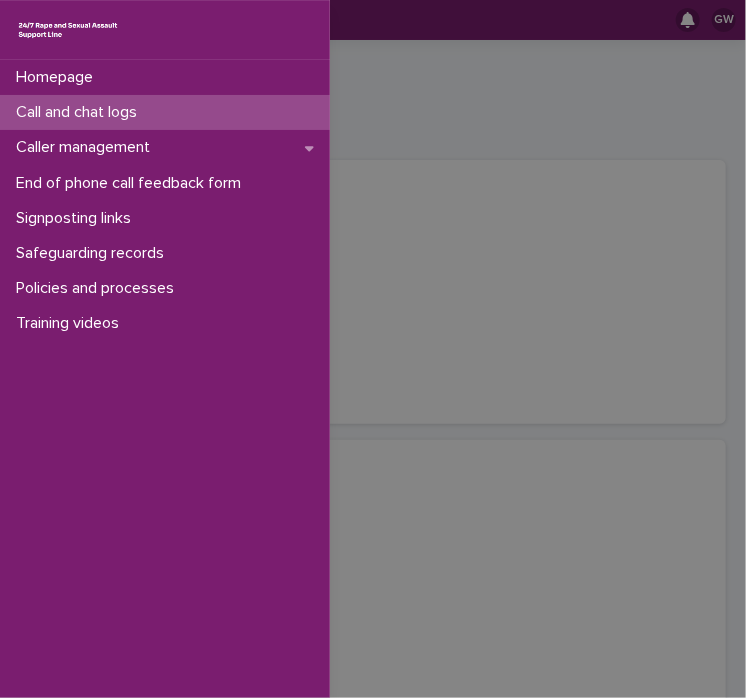 click on "Call and chat logs" at bounding box center (80, 112) 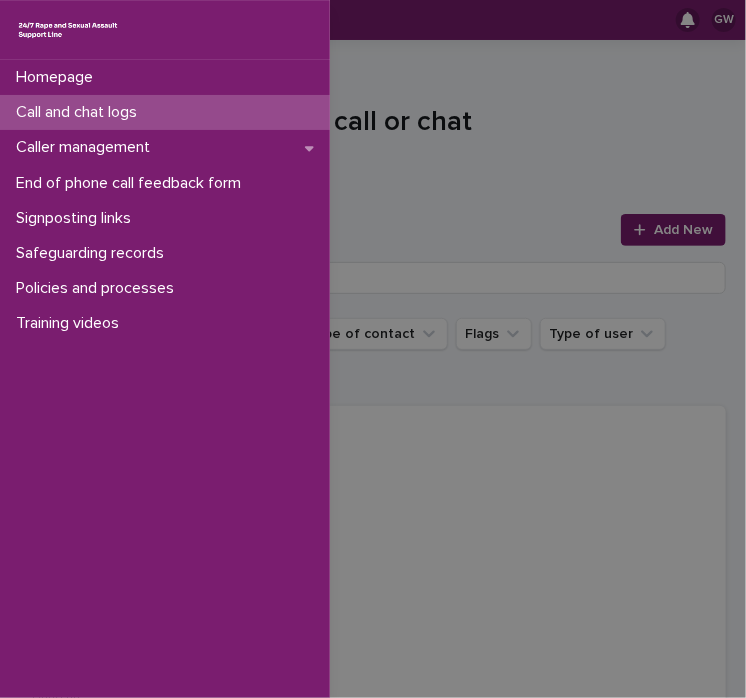 click on "Homepage Call and chat logs Caller management End of phone call feedback form Signposting links Safeguarding records Policies and processes Training videos" at bounding box center (373, 349) 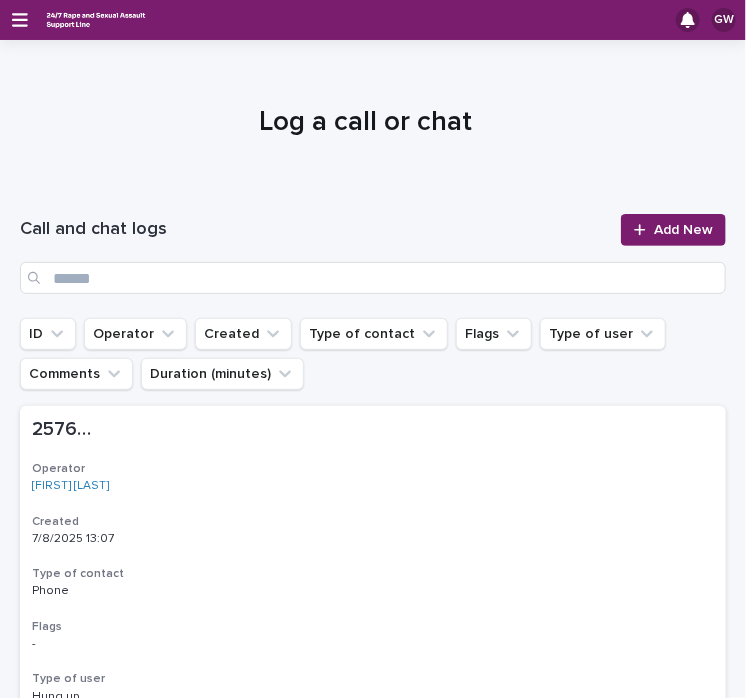 click 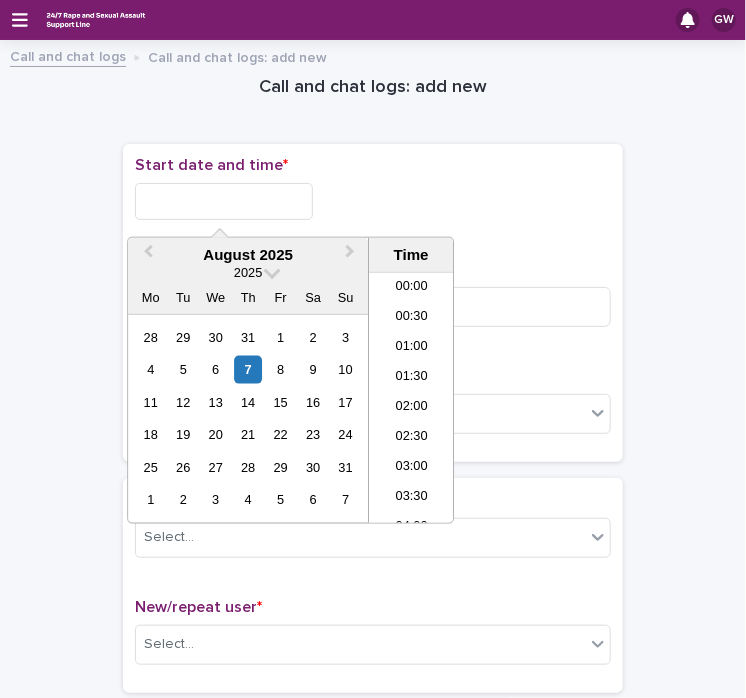 click at bounding box center [224, 201] 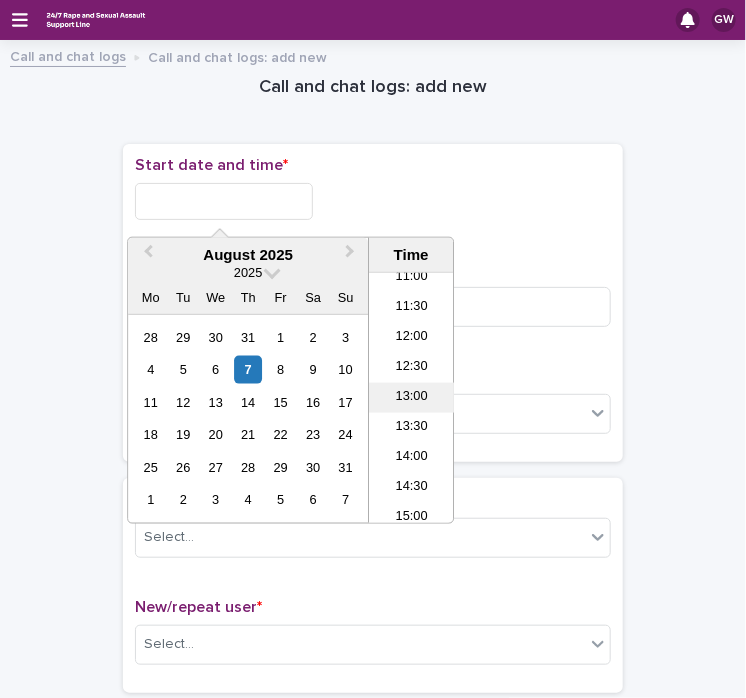 click on "13:00" at bounding box center [411, 398] 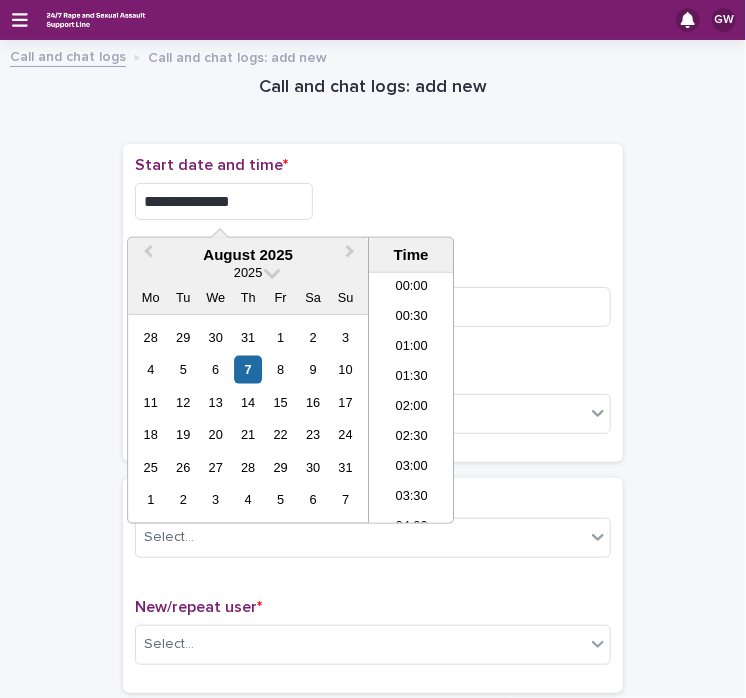 click on "**********" at bounding box center [224, 201] 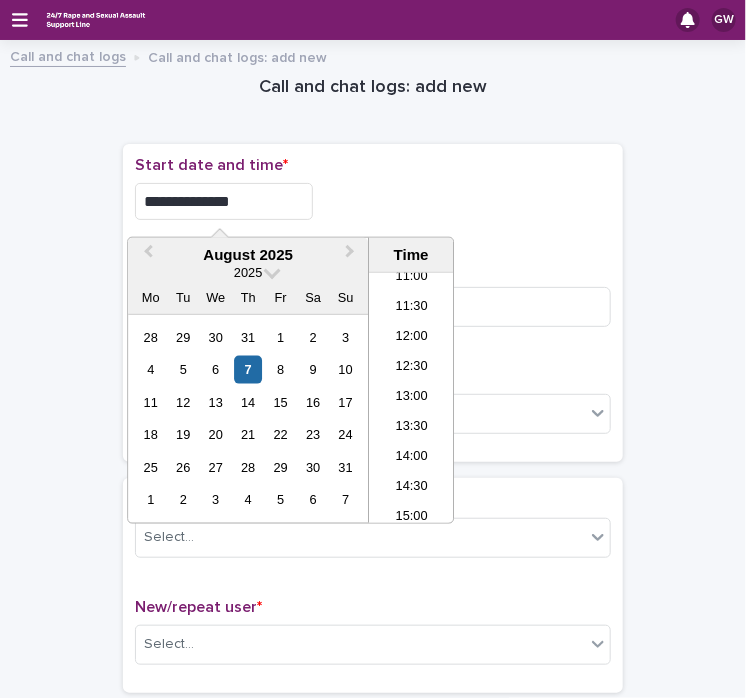 type on "**********" 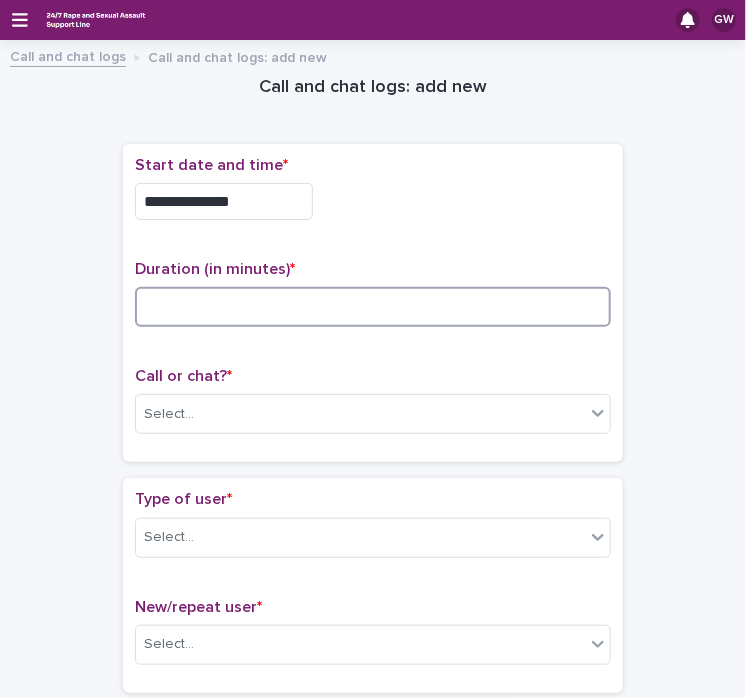 click at bounding box center [373, 307] 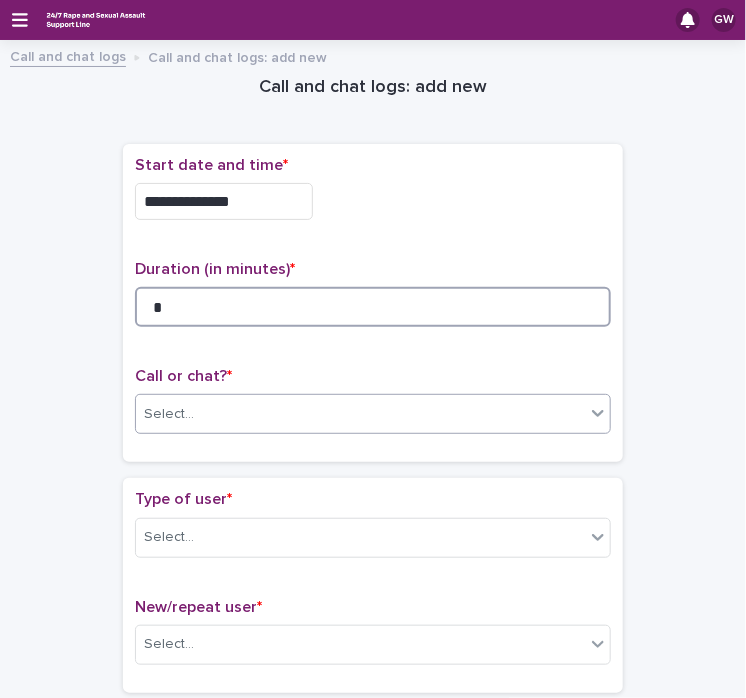 type on "*" 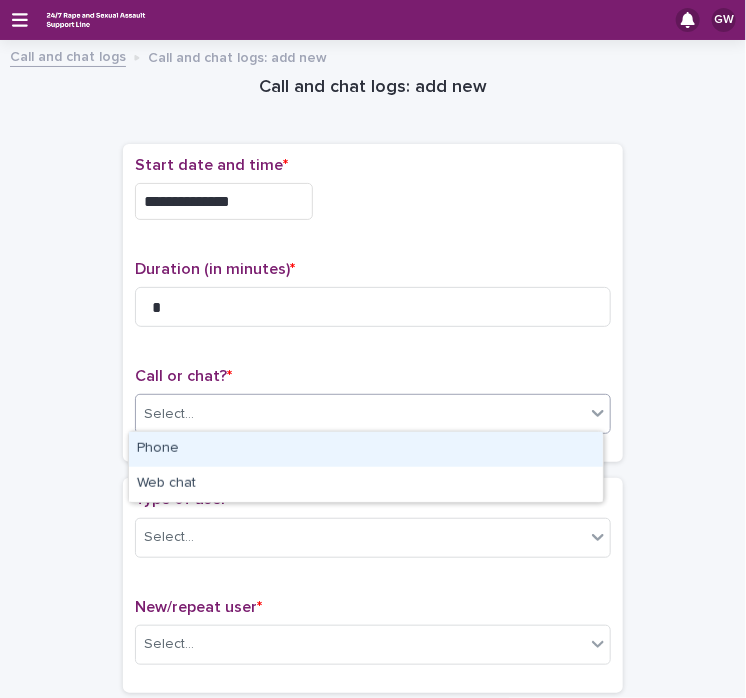 click on "Select..." at bounding box center [360, 414] 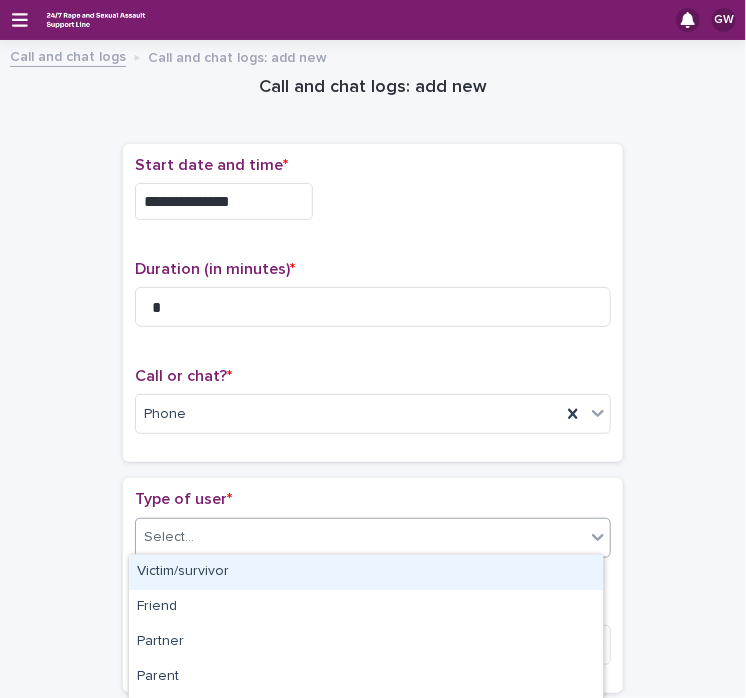 click on "Select..." at bounding box center [360, 537] 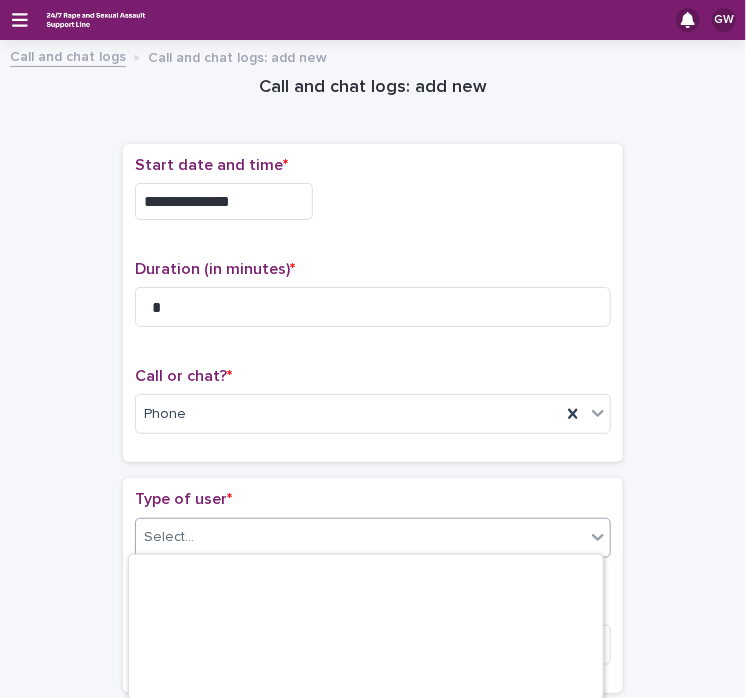 scroll, scrollTop: 380, scrollLeft: 0, axis: vertical 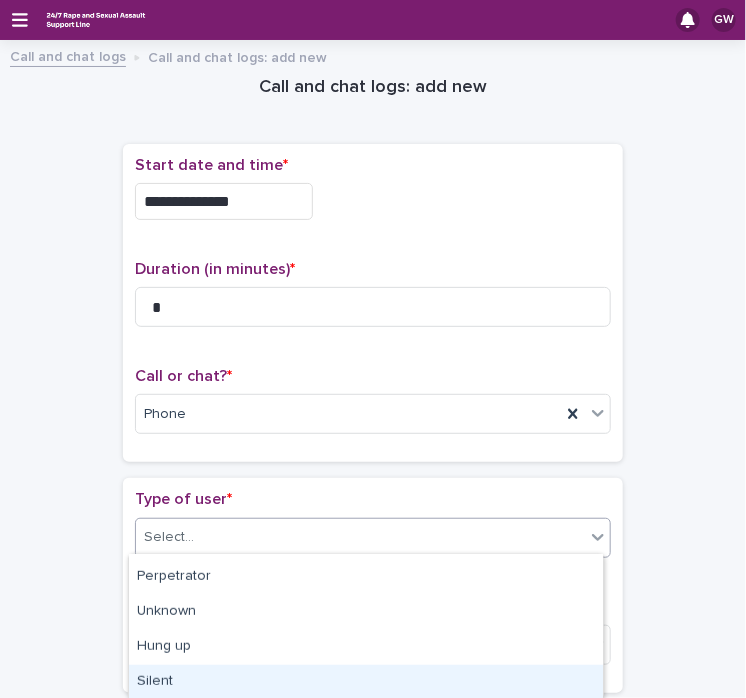 click on "Silent" at bounding box center (366, 682) 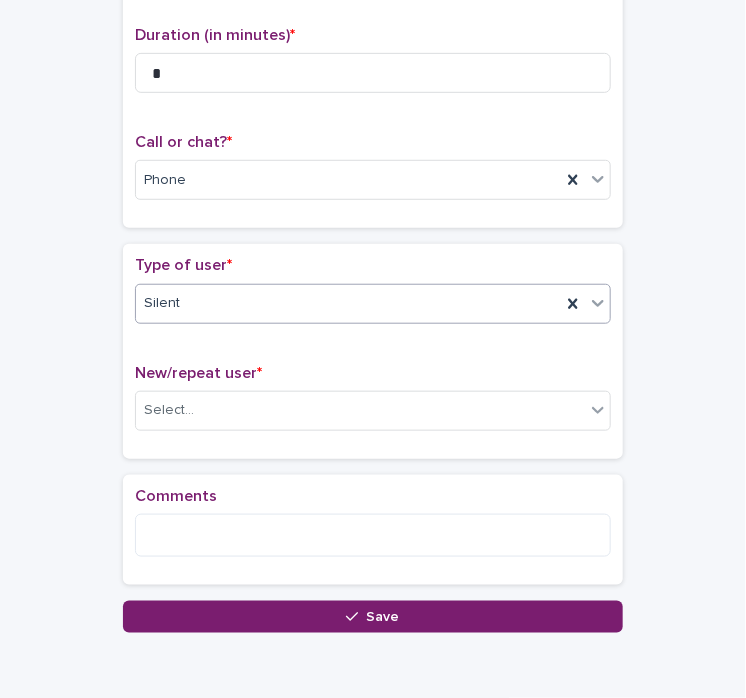 scroll, scrollTop: 238, scrollLeft: 0, axis: vertical 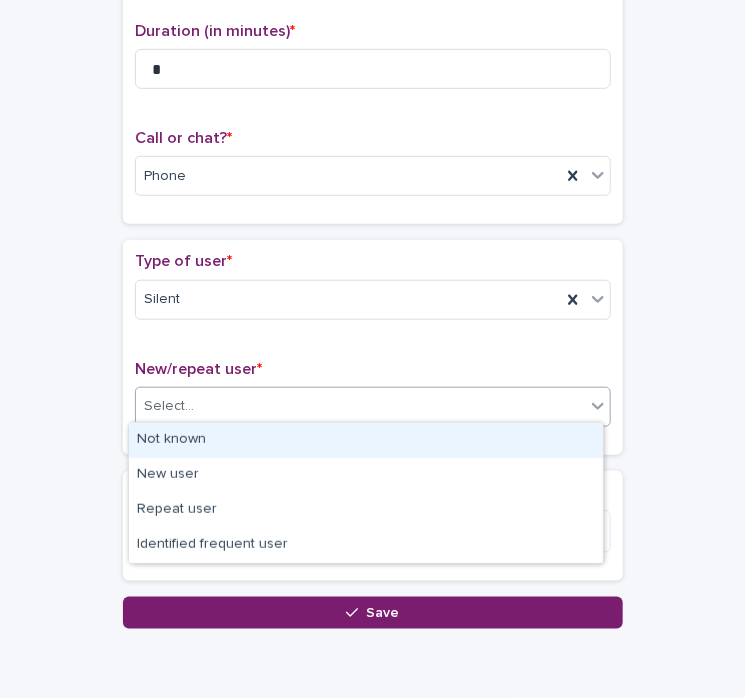 click on "Select..." at bounding box center (360, 406) 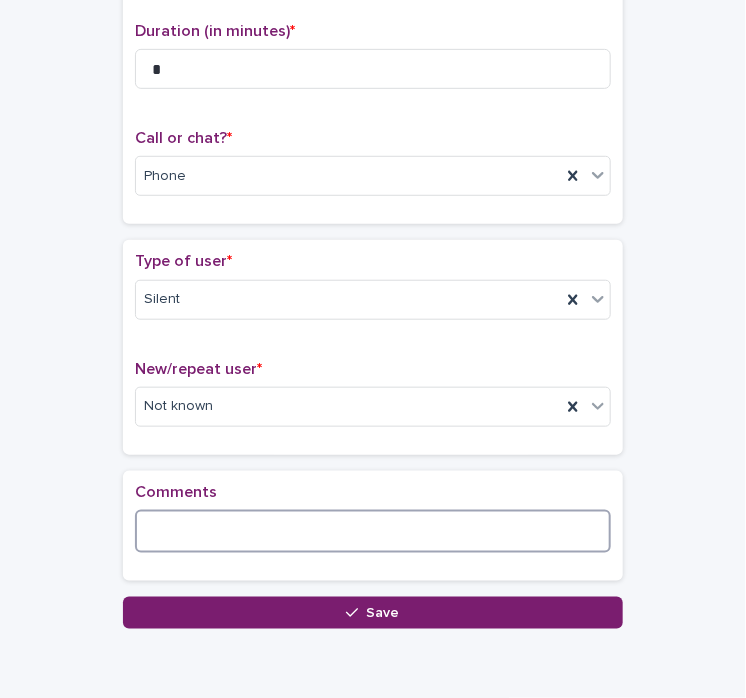 click at bounding box center (373, 531) 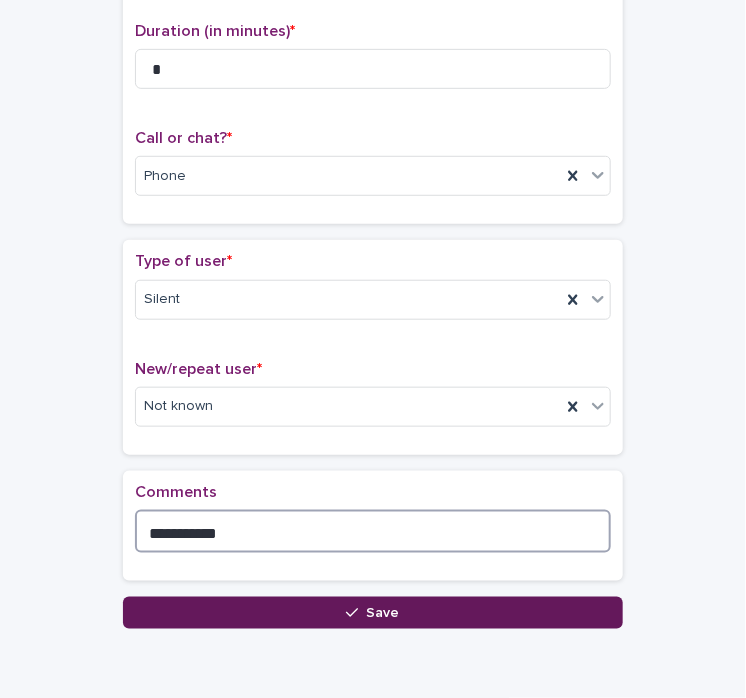 type on "**********" 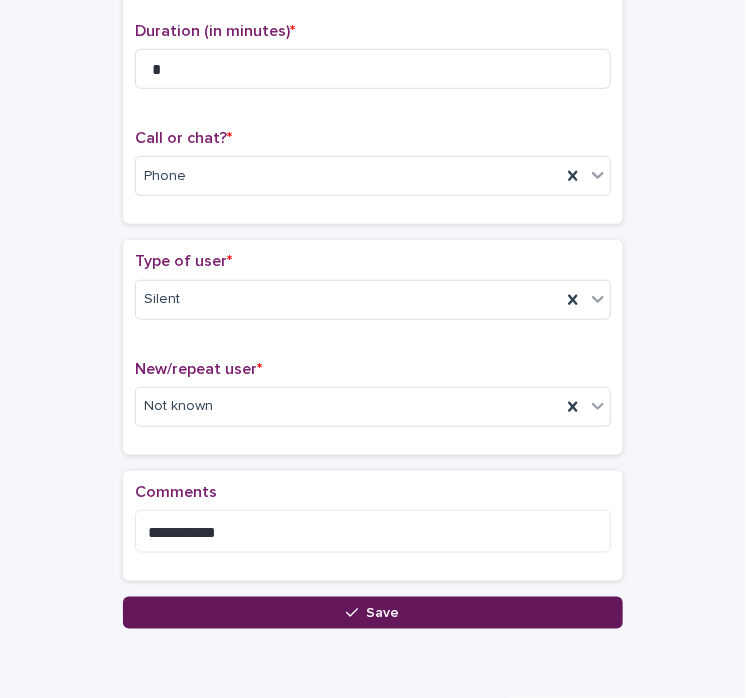 click on "Save" at bounding box center (373, 613) 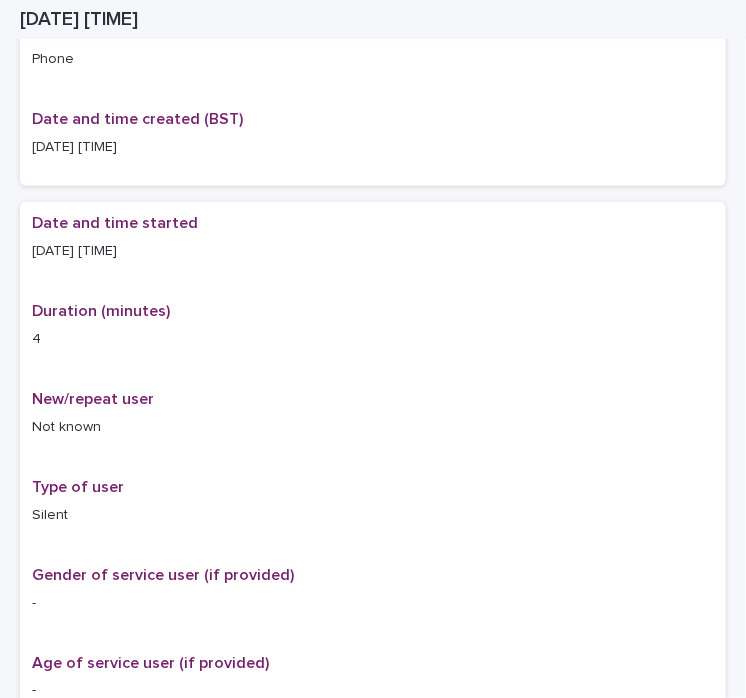 scroll, scrollTop: 250, scrollLeft: 0, axis: vertical 